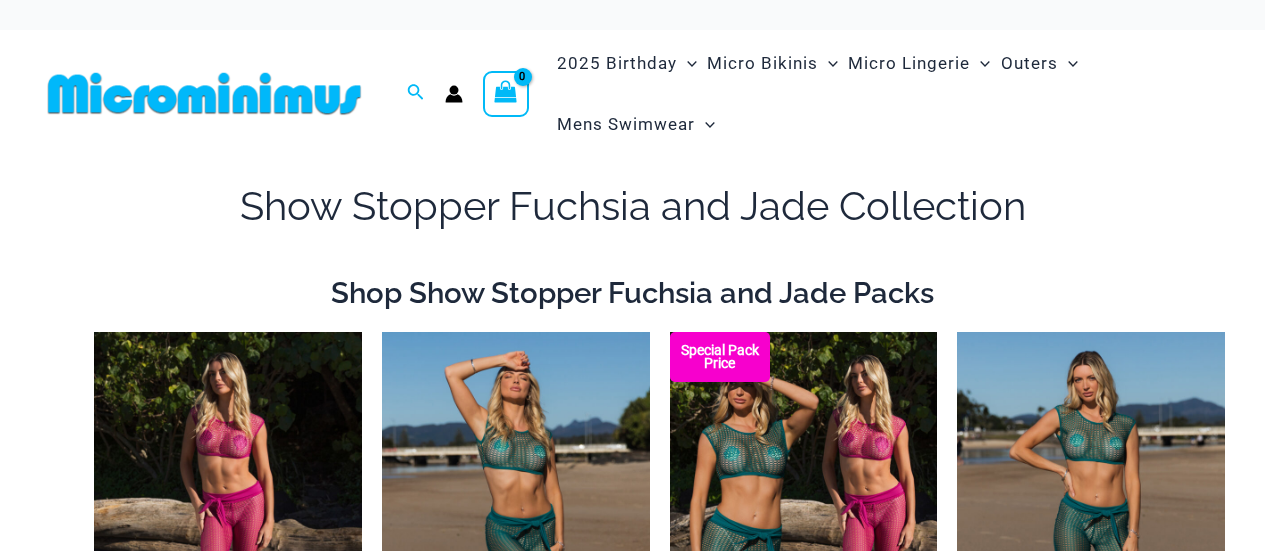 scroll, scrollTop: 200, scrollLeft: 0, axis: vertical 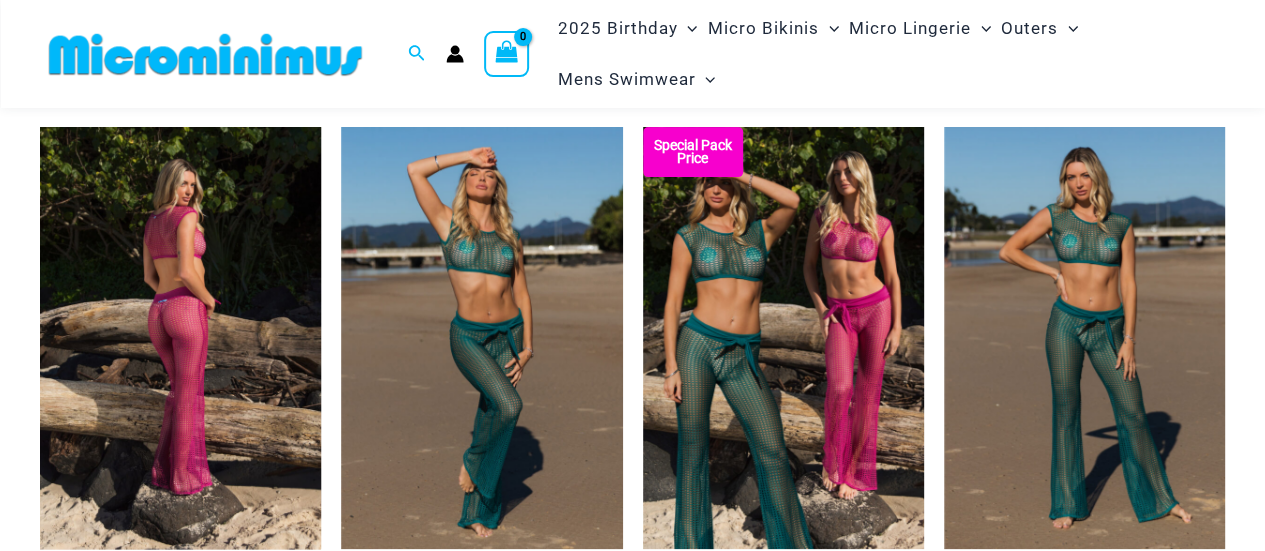 click at bounding box center [180, 338] 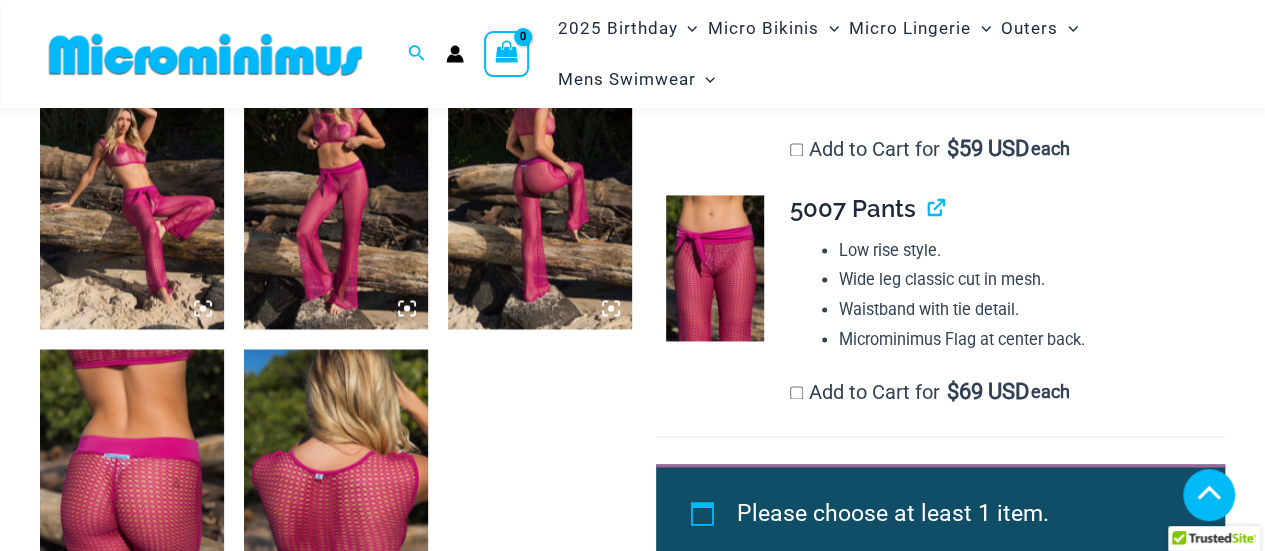 scroll, scrollTop: 1587, scrollLeft: 0, axis: vertical 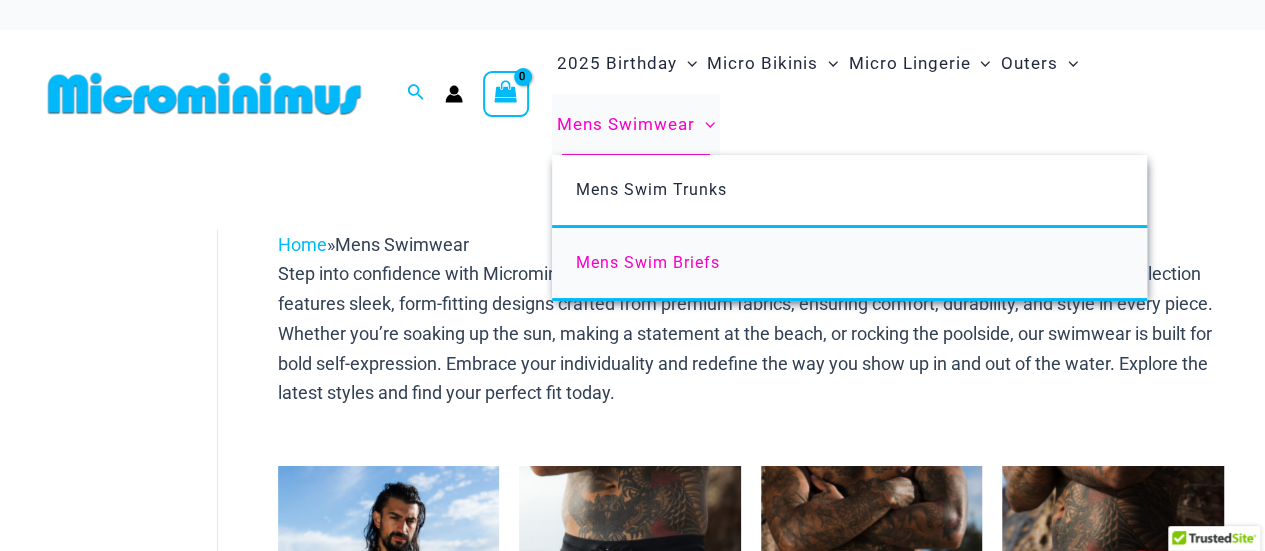 click on "Mens Swim Briefs" at bounding box center (648, 262) 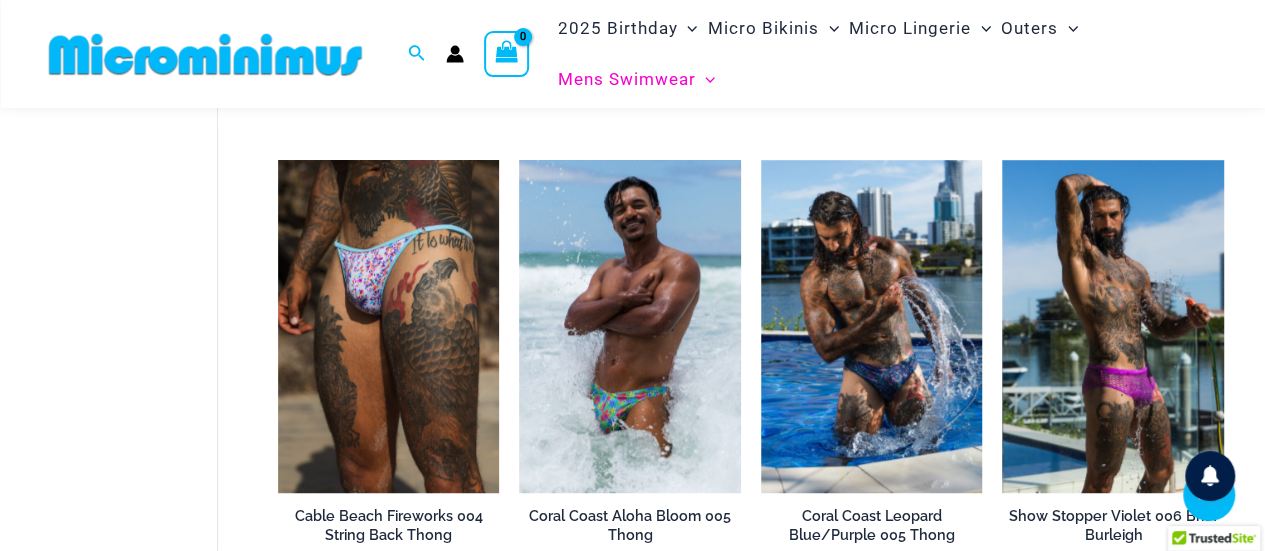 scroll, scrollTop: 685, scrollLeft: 0, axis: vertical 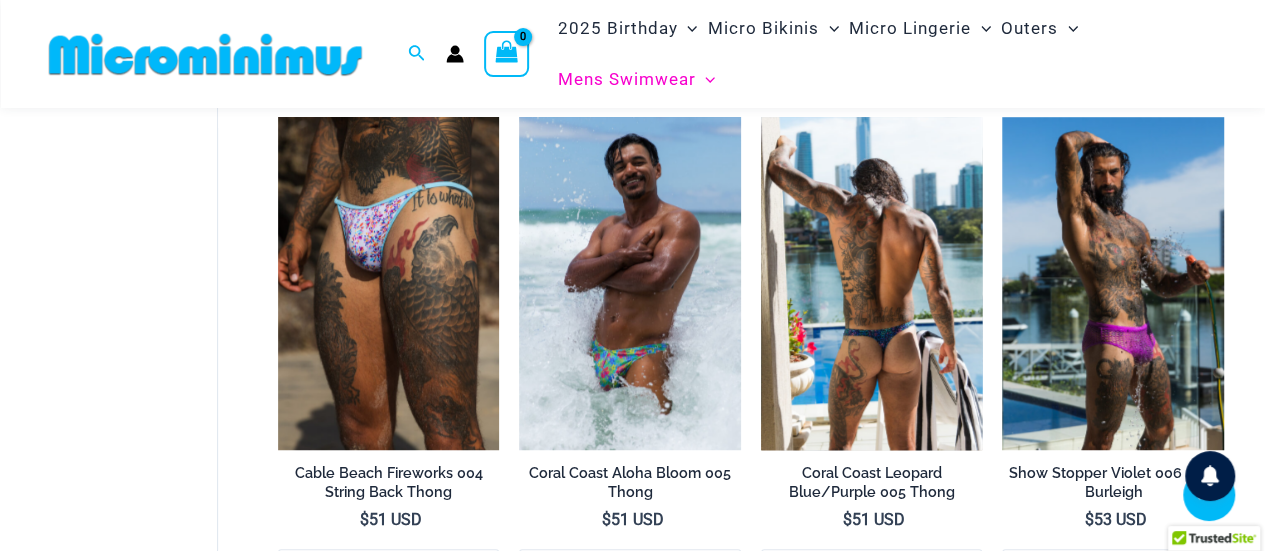 click at bounding box center [872, 283] 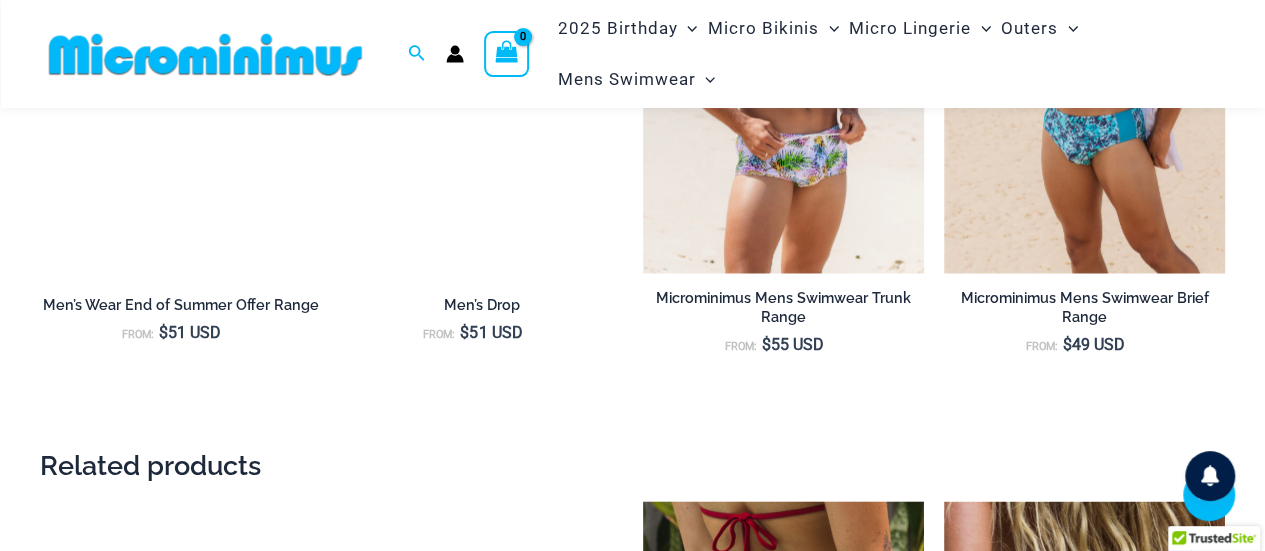 scroll, scrollTop: 1985, scrollLeft: 0, axis: vertical 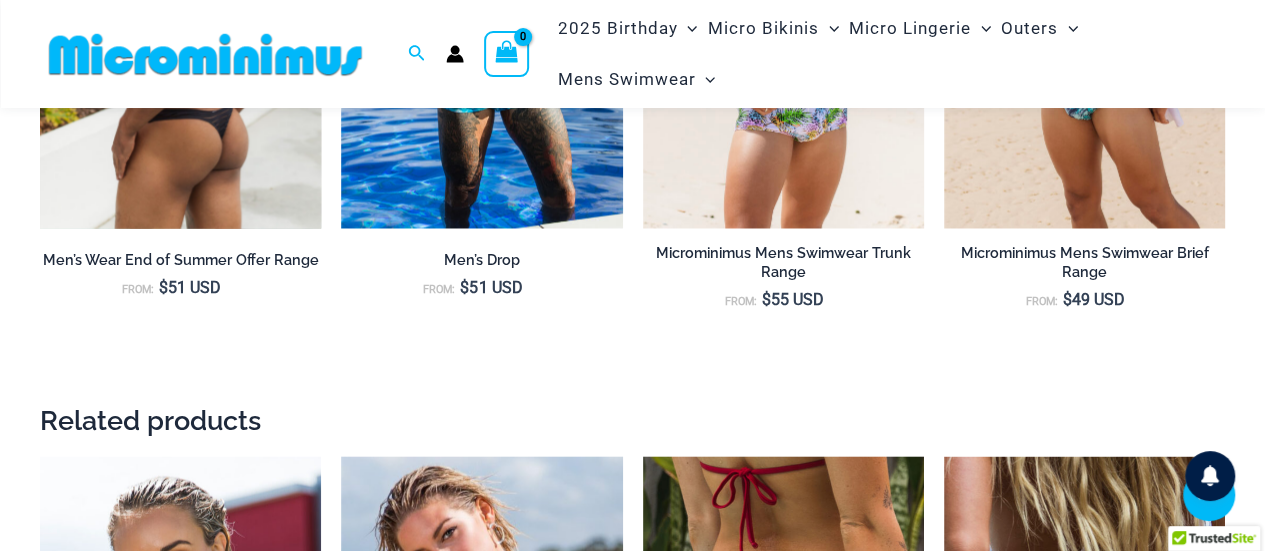 click at bounding box center (180, 19) 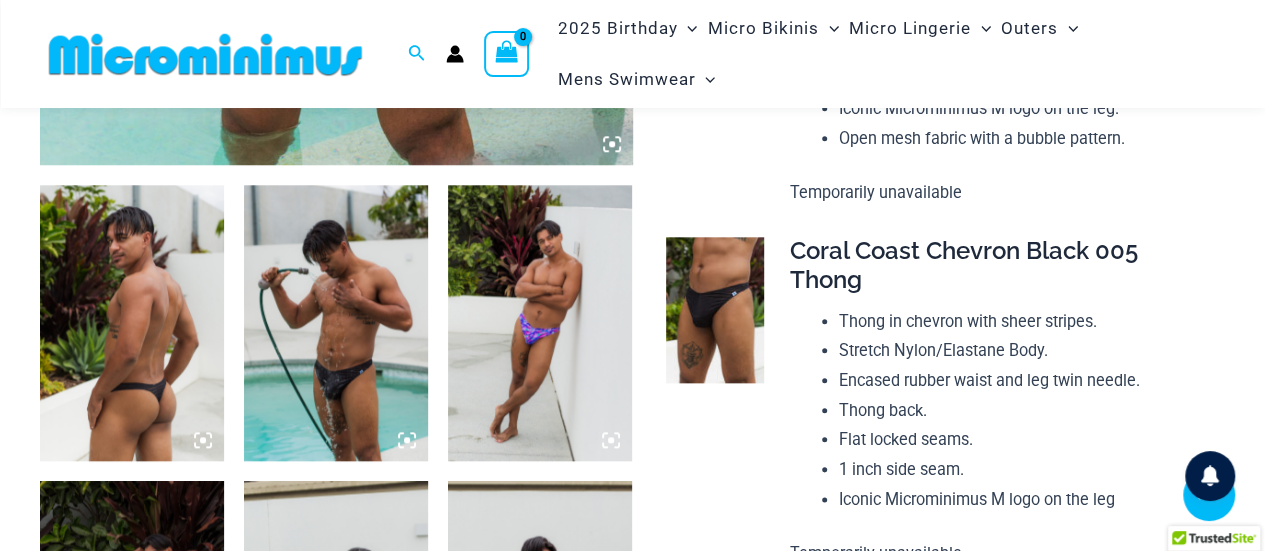 scroll, scrollTop: 982, scrollLeft: 0, axis: vertical 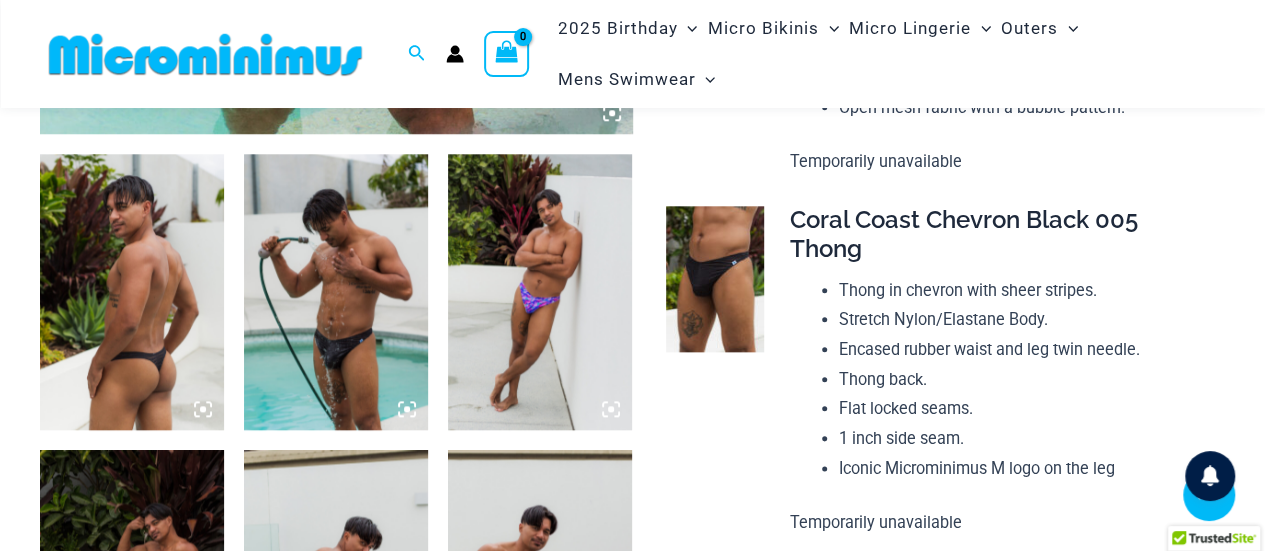 click at bounding box center (336, 282) 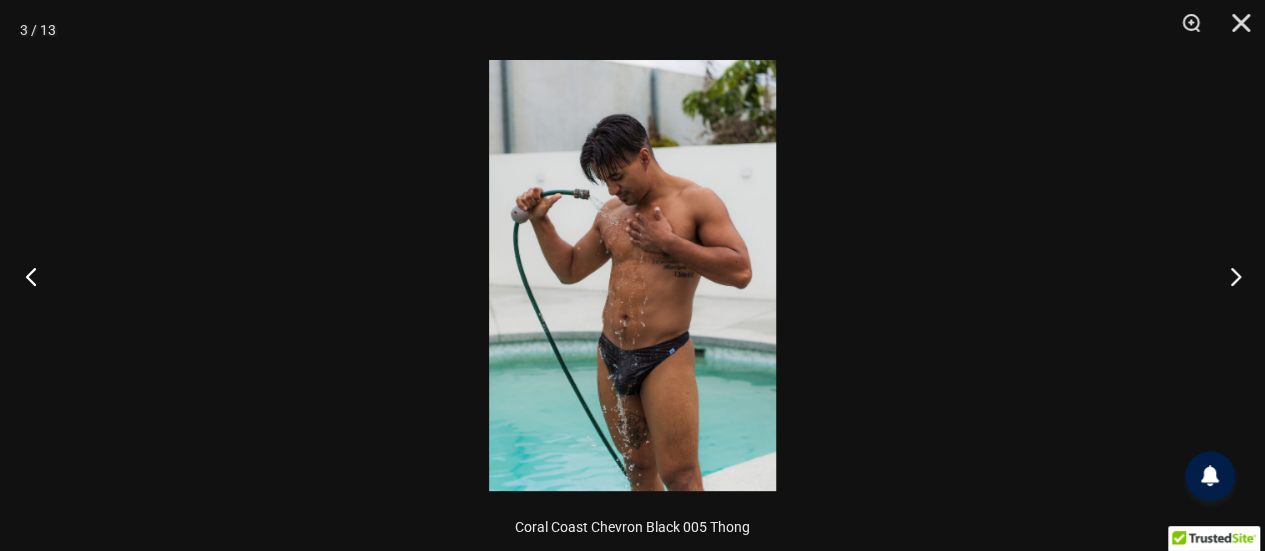 click at bounding box center (37, 276) 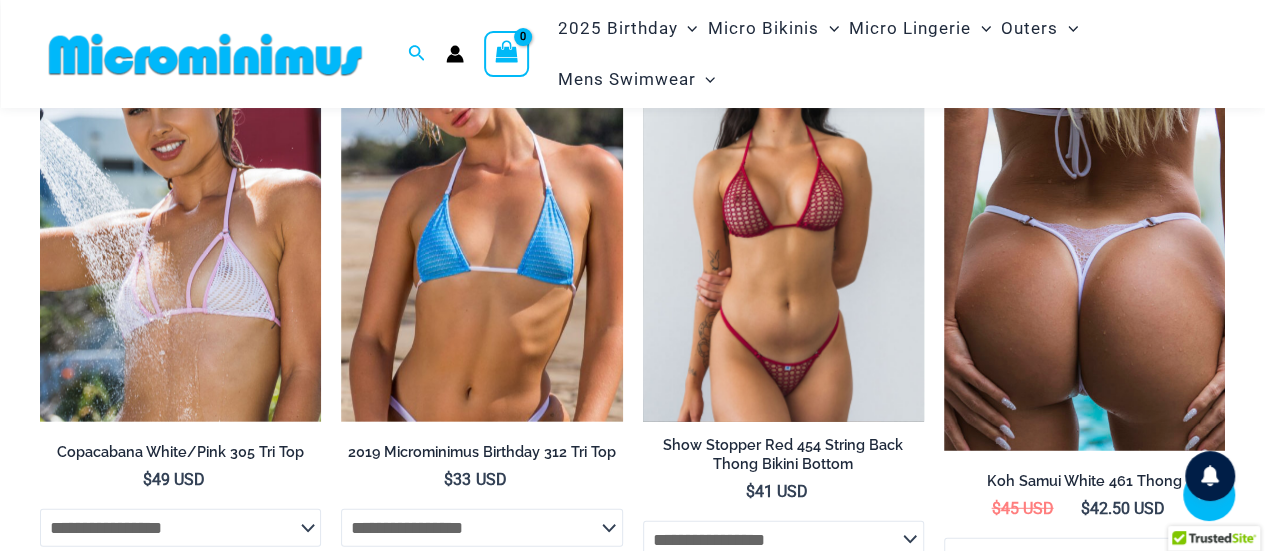 scroll, scrollTop: 2398, scrollLeft: 0, axis: vertical 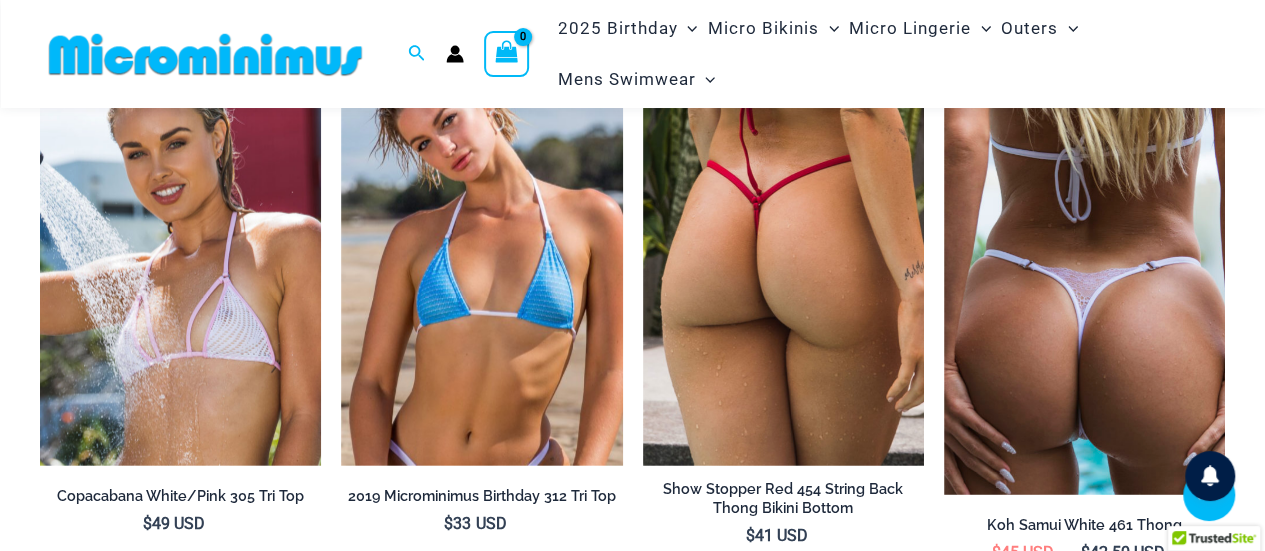 click at bounding box center [1084, 269] 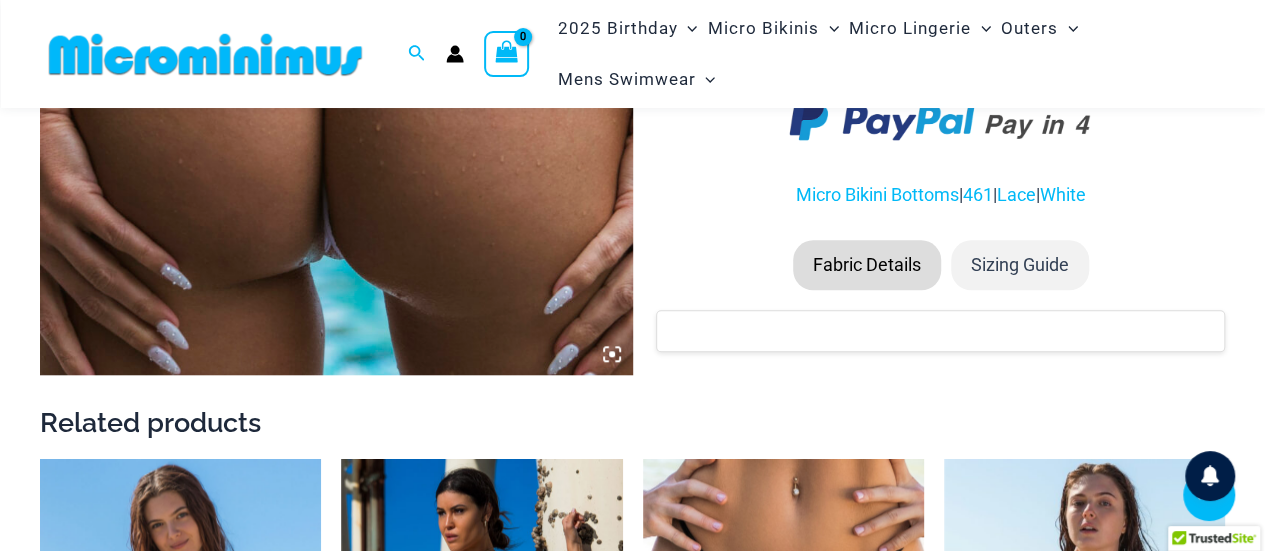 scroll, scrollTop: 600, scrollLeft: 0, axis: vertical 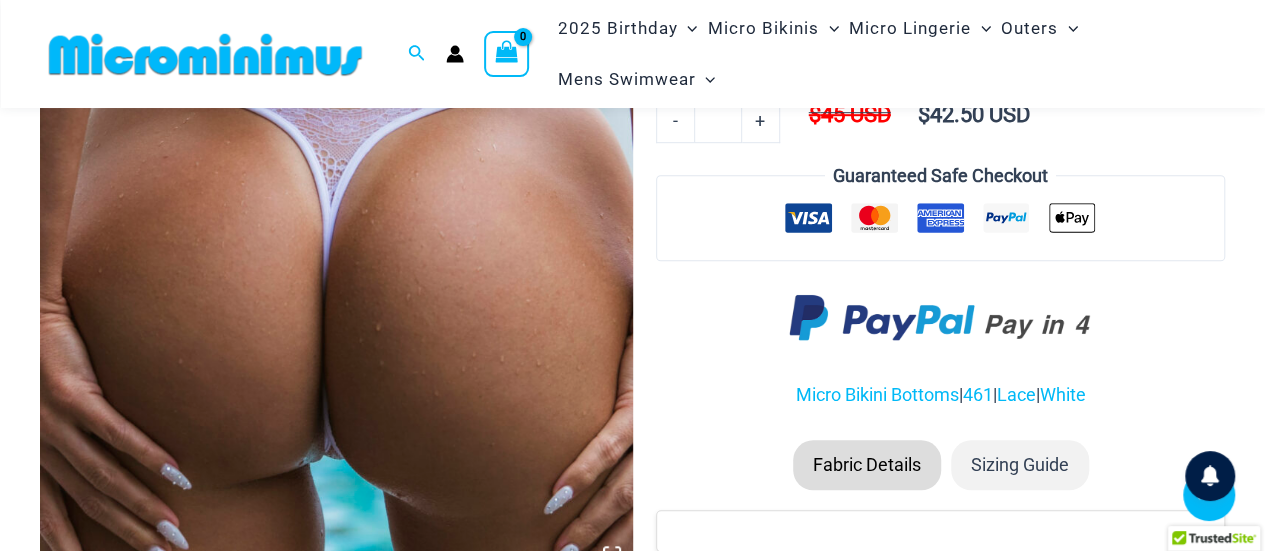 click at bounding box center [336, 101] 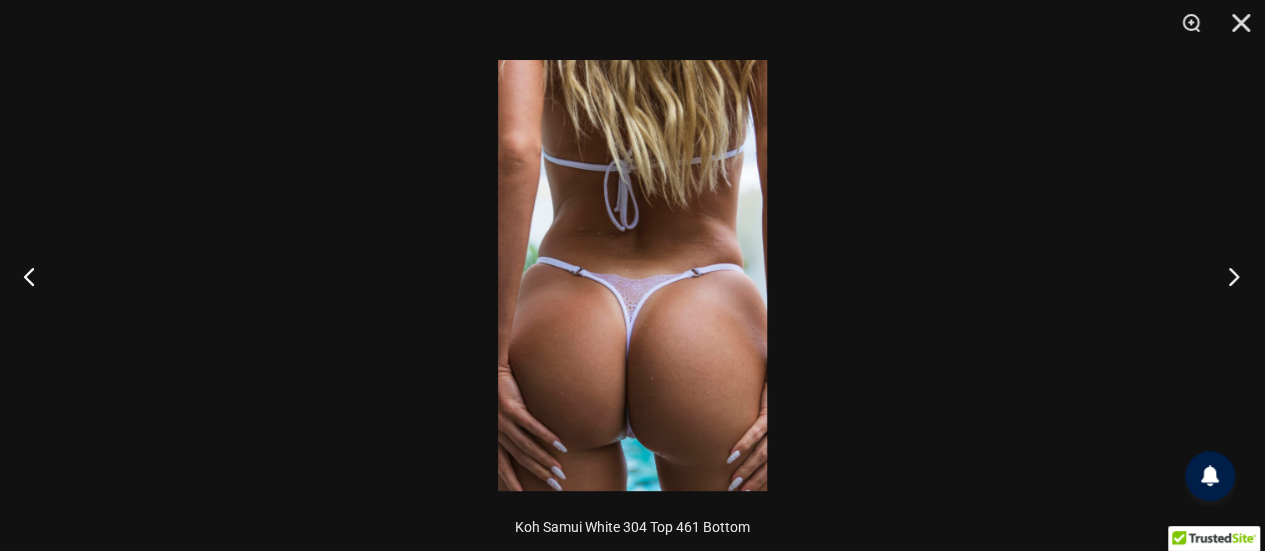 click at bounding box center (1227, 276) 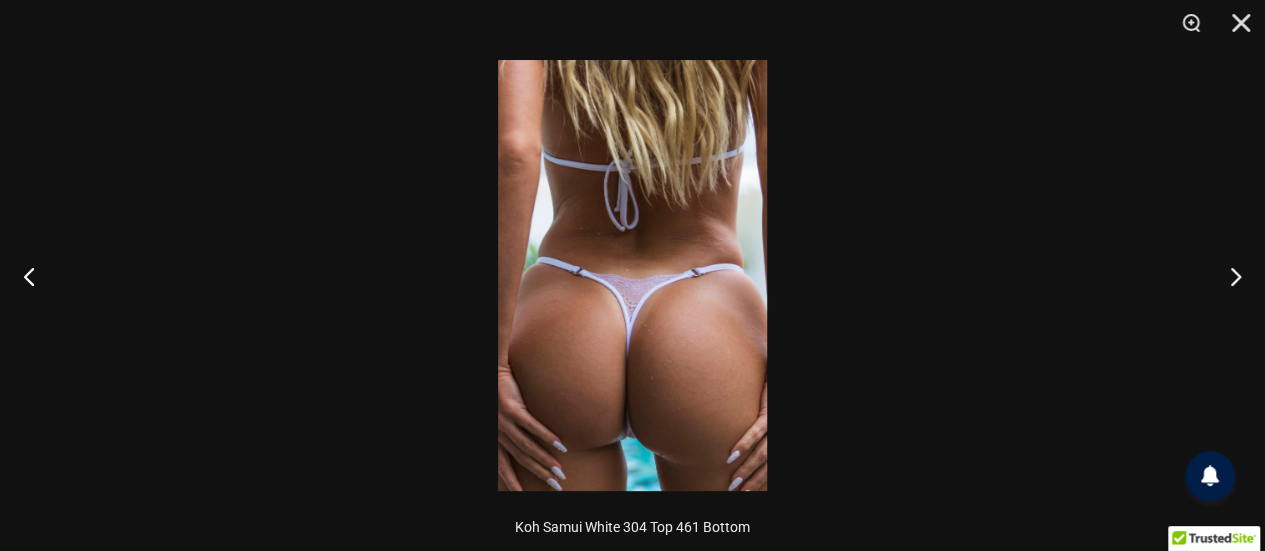 click at bounding box center (632, 275) 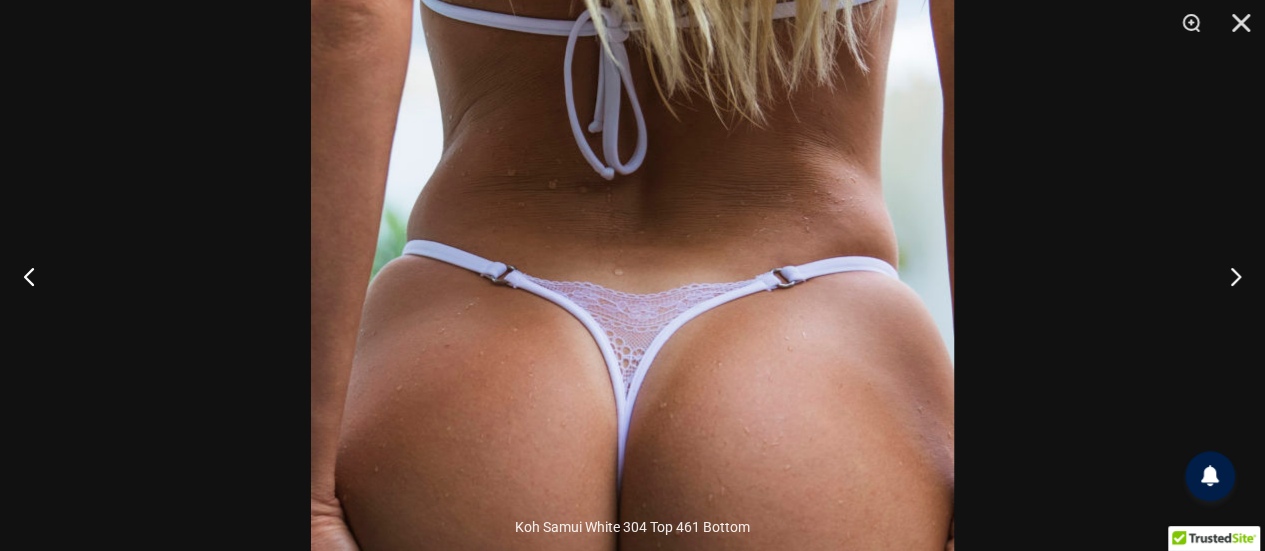 click at bounding box center (632, 285) 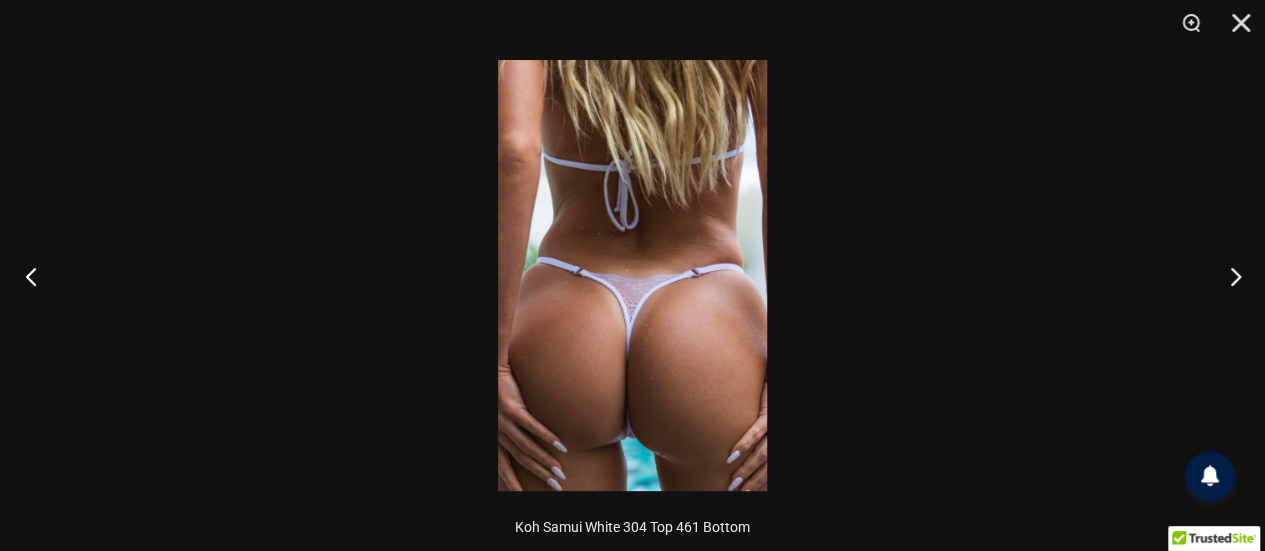 click at bounding box center [37, 276] 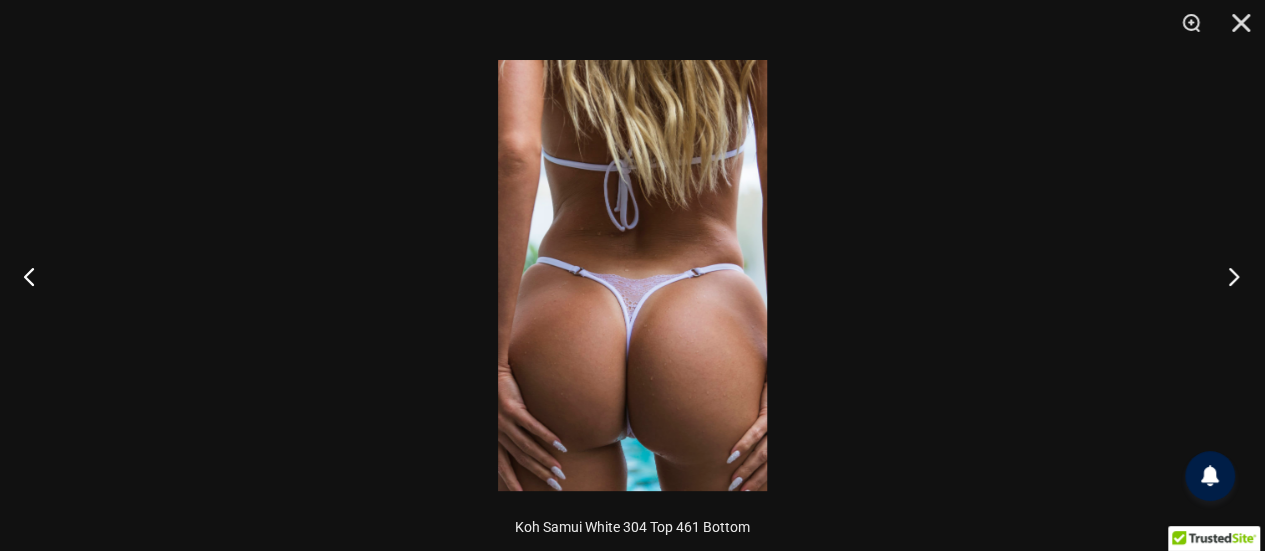 click at bounding box center (1227, 276) 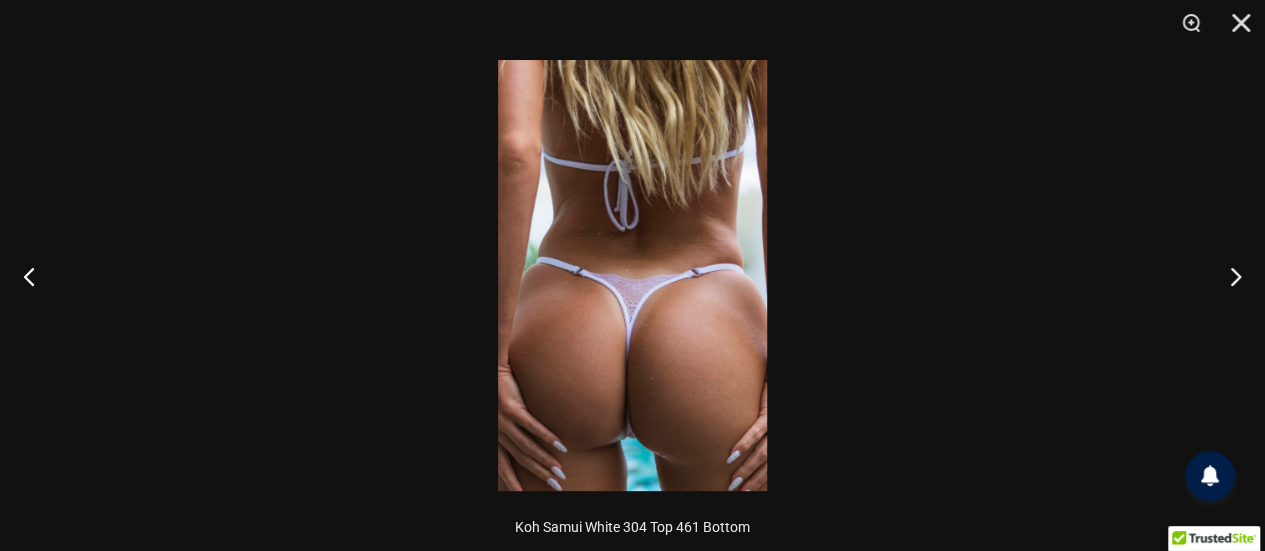 click at bounding box center (632, 275) 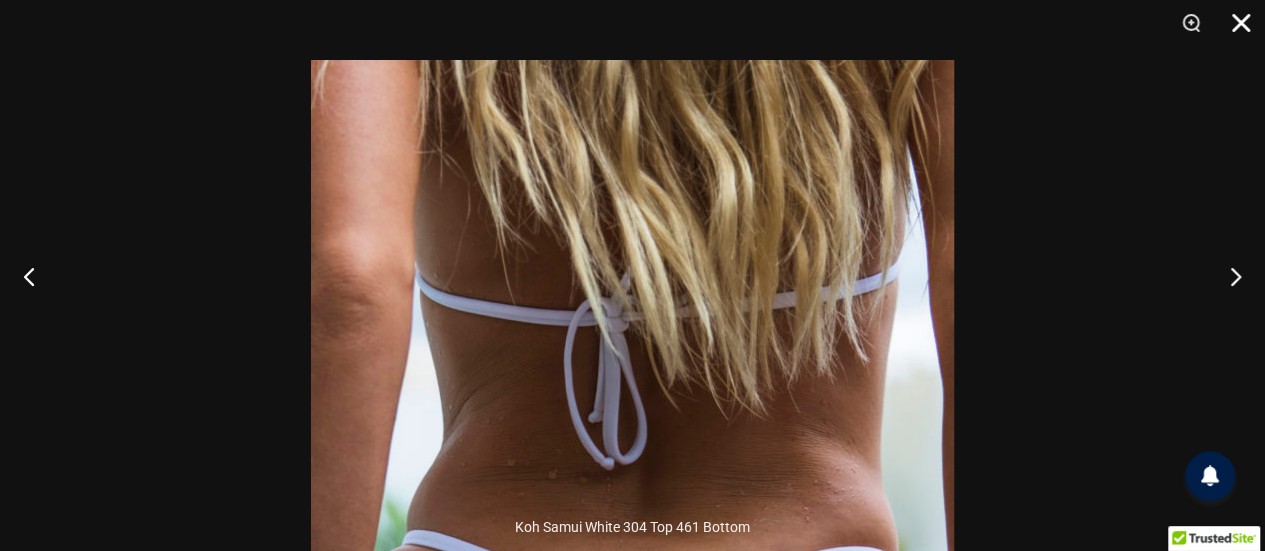 click at bounding box center (1234, 30) 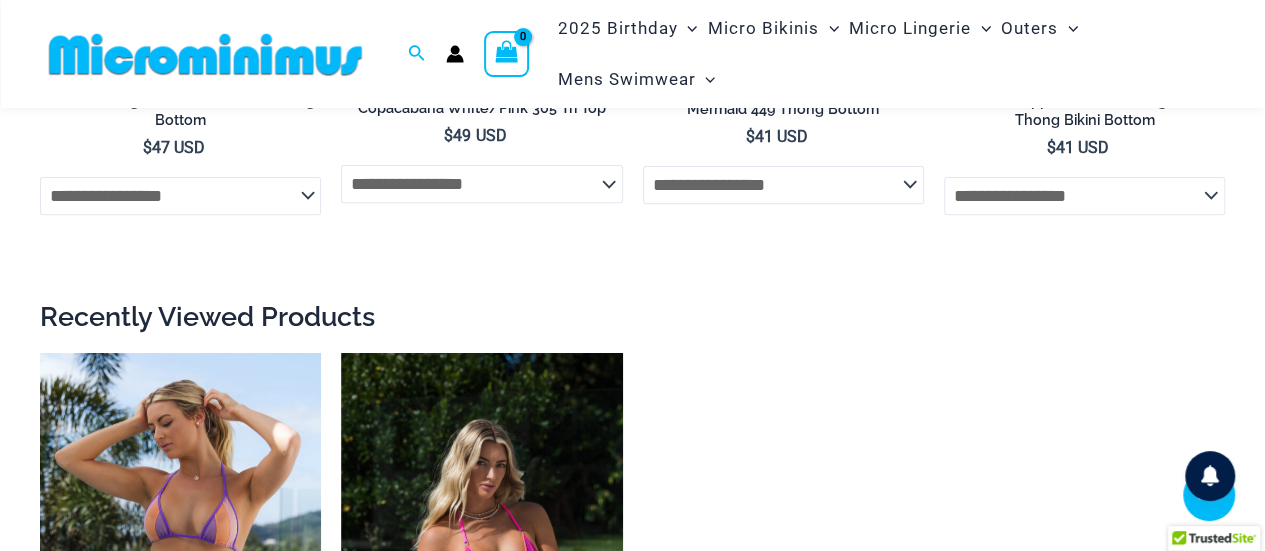 scroll, scrollTop: 4300, scrollLeft: 0, axis: vertical 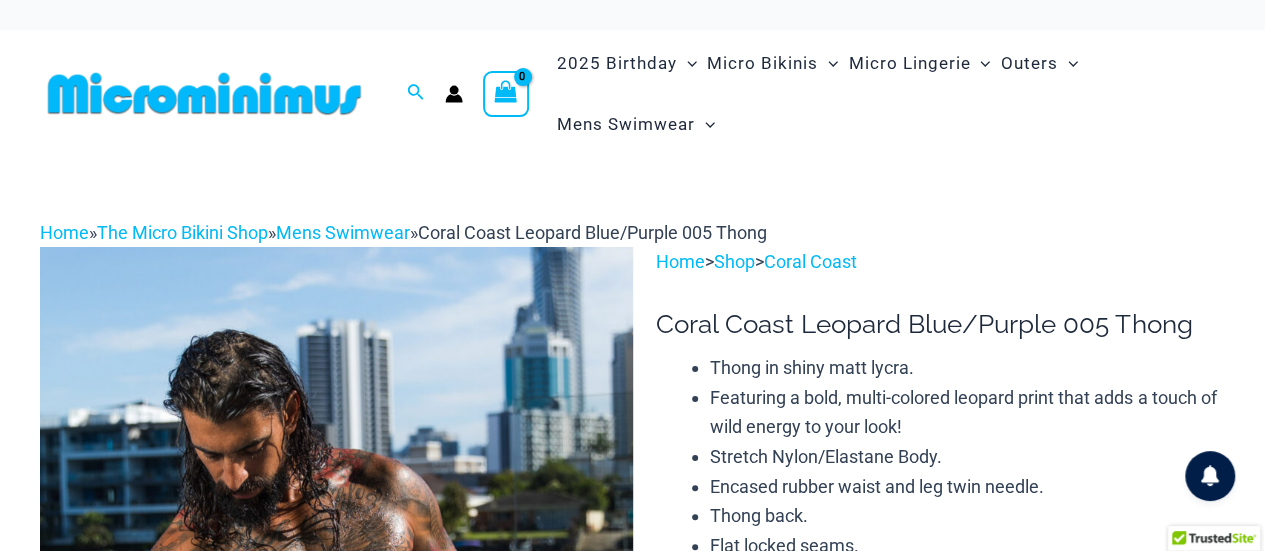 click at bounding box center (204, 93) 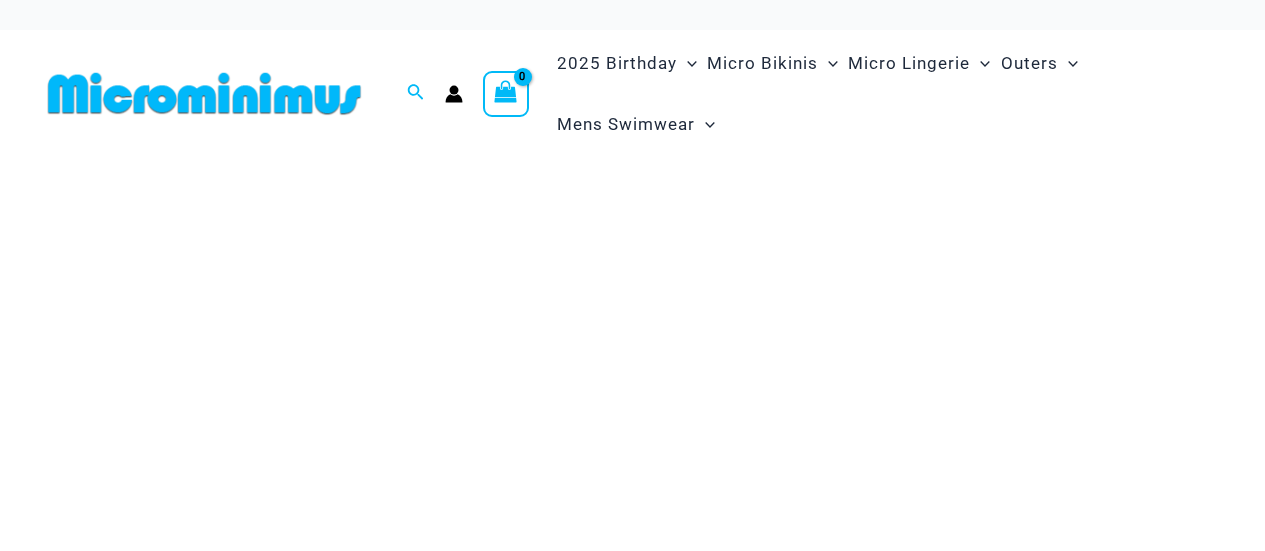 scroll, scrollTop: 0, scrollLeft: 0, axis: both 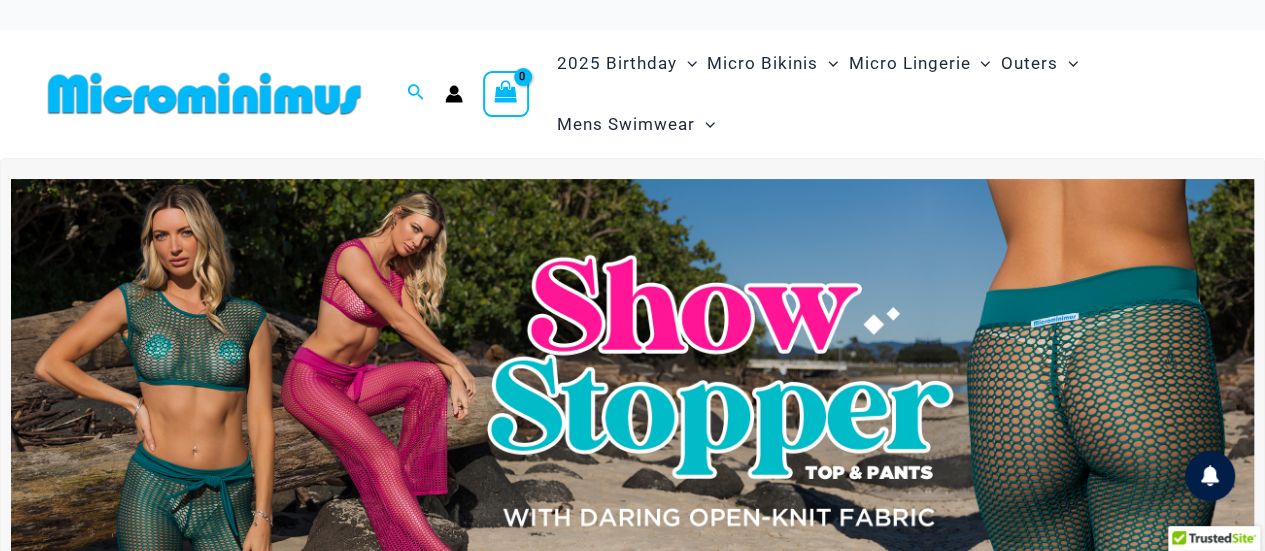 click at bounding box center (204, 93) 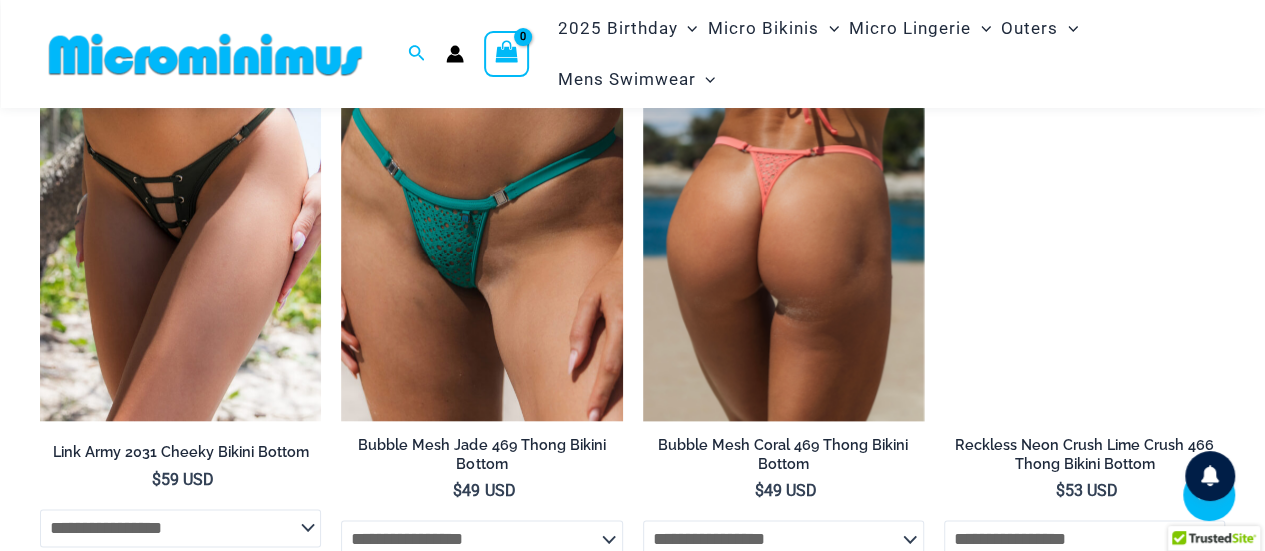 scroll, scrollTop: 4685, scrollLeft: 0, axis: vertical 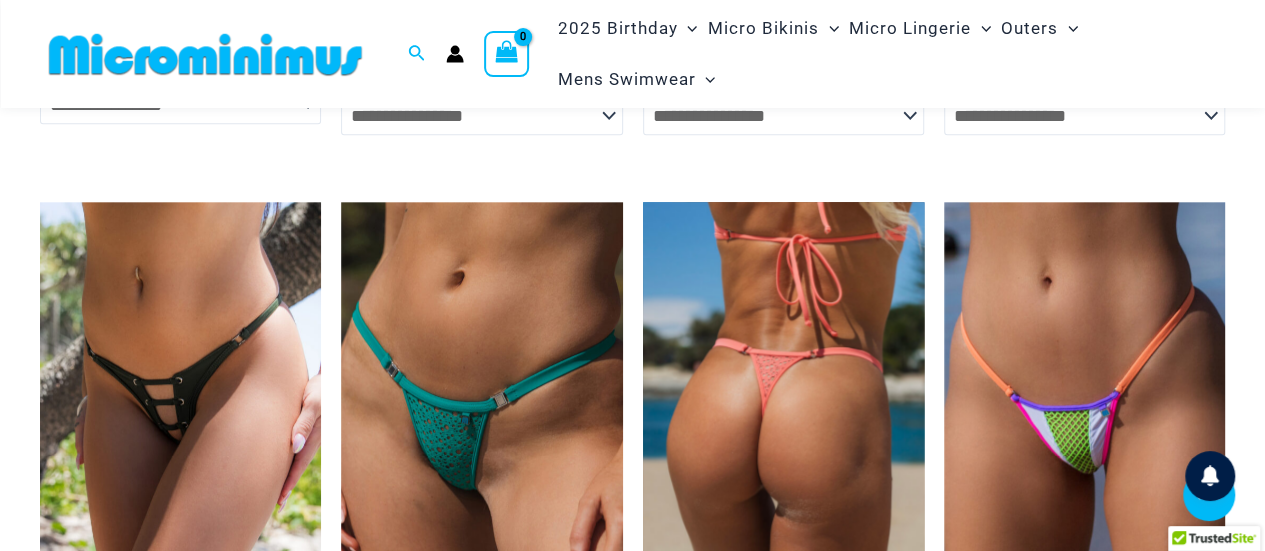 click at bounding box center [783, 413] 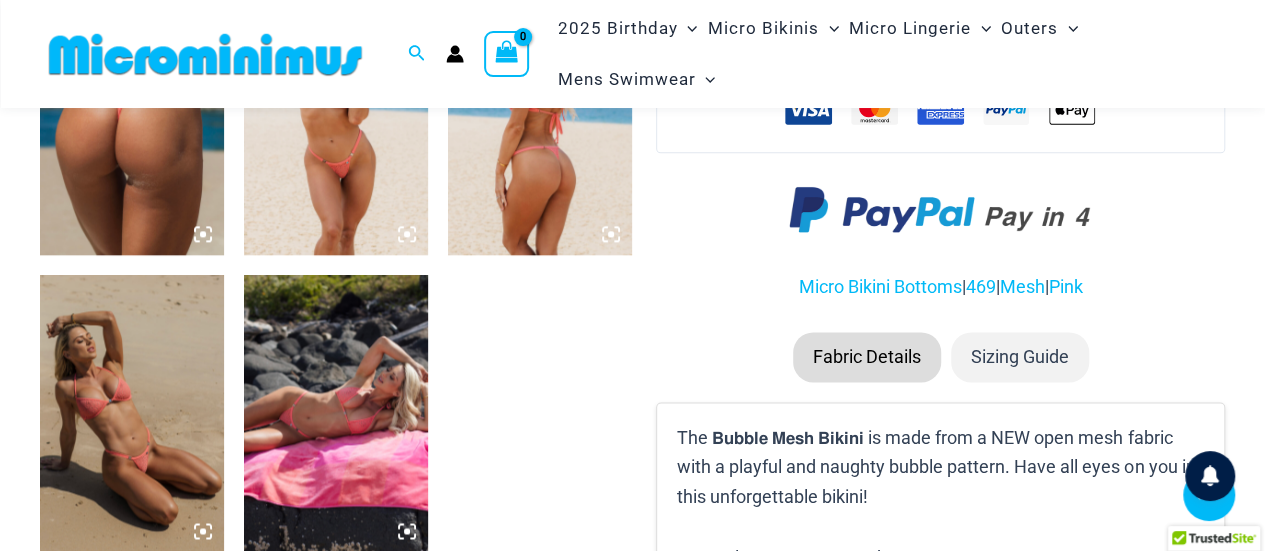 scroll, scrollTop: 1300, scrollLeft: 0, axis: vertical 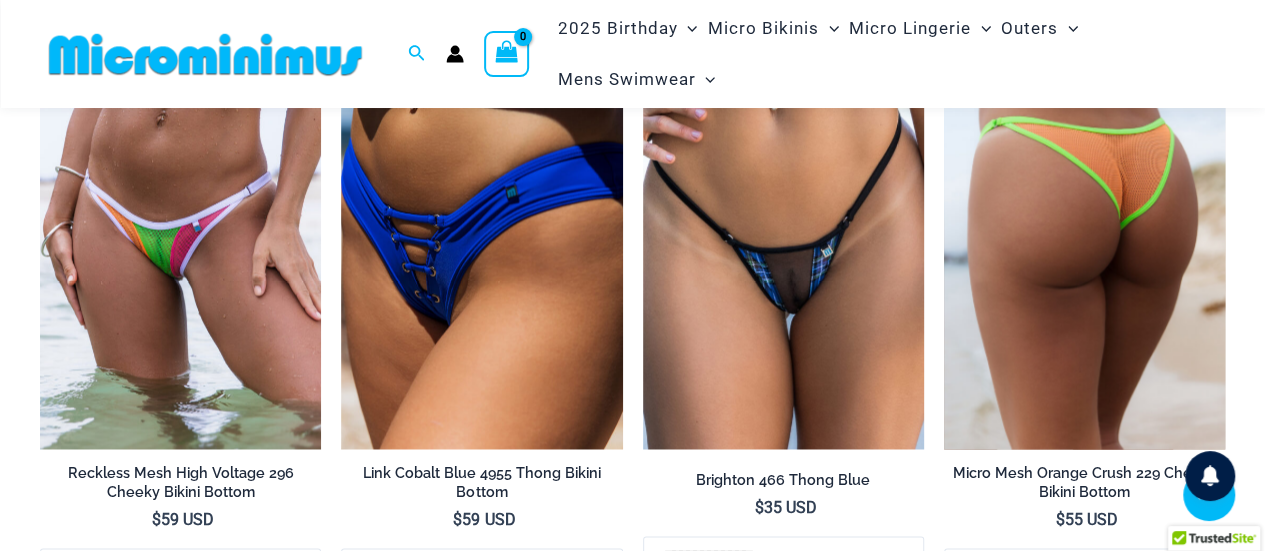 click at bounding box center (1084, 238) 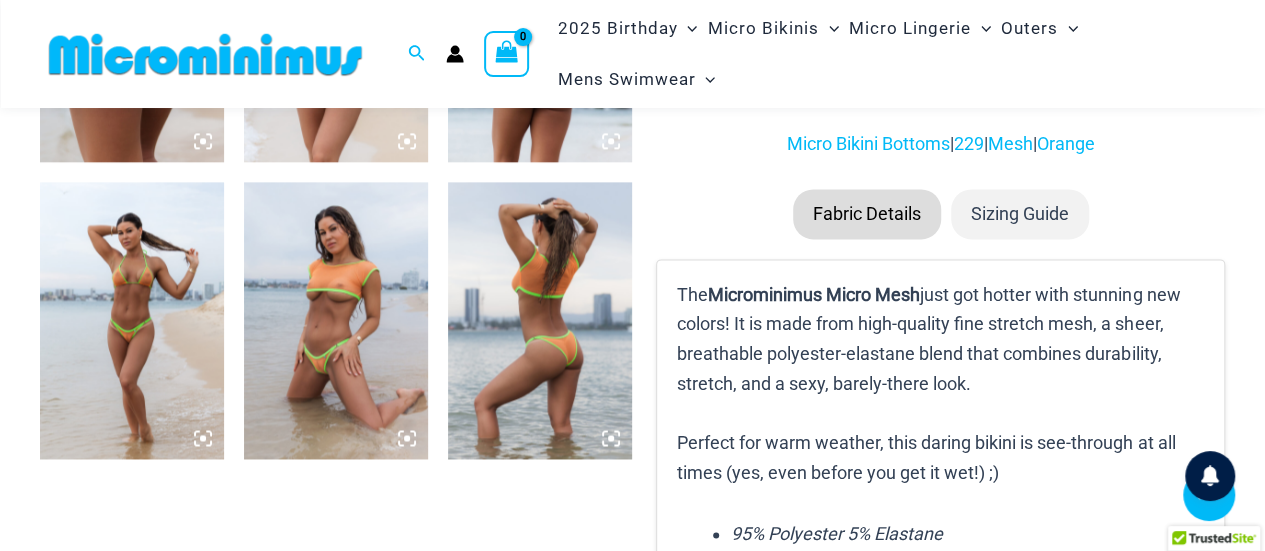 scroll, scrollTop: 1282, scrollLeft: 0, axis: vertical 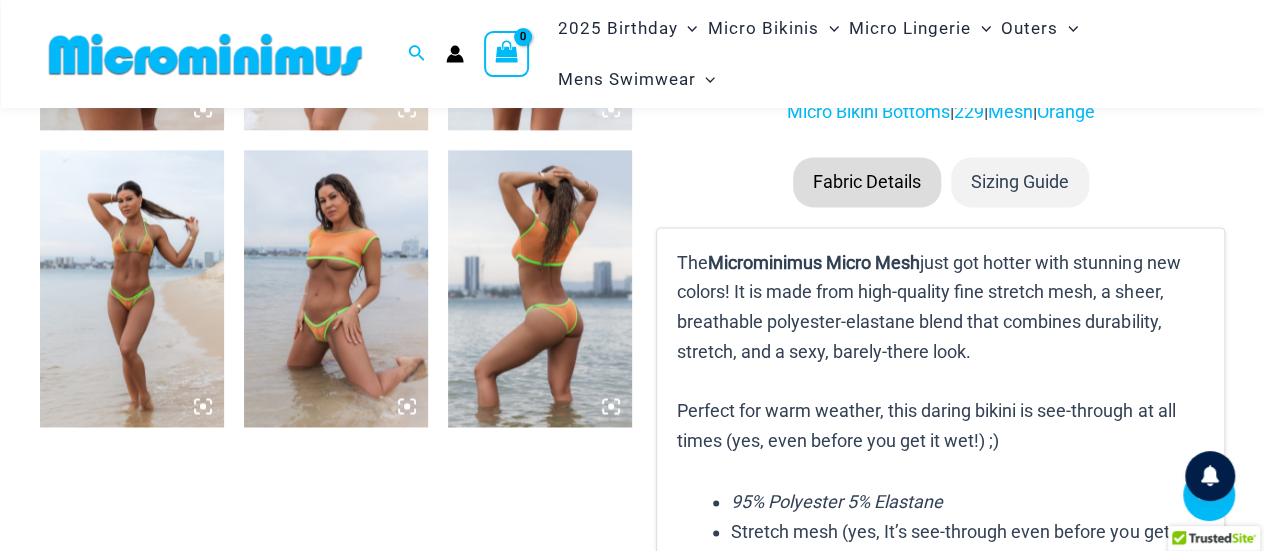 click at bounding box center [336, 288] 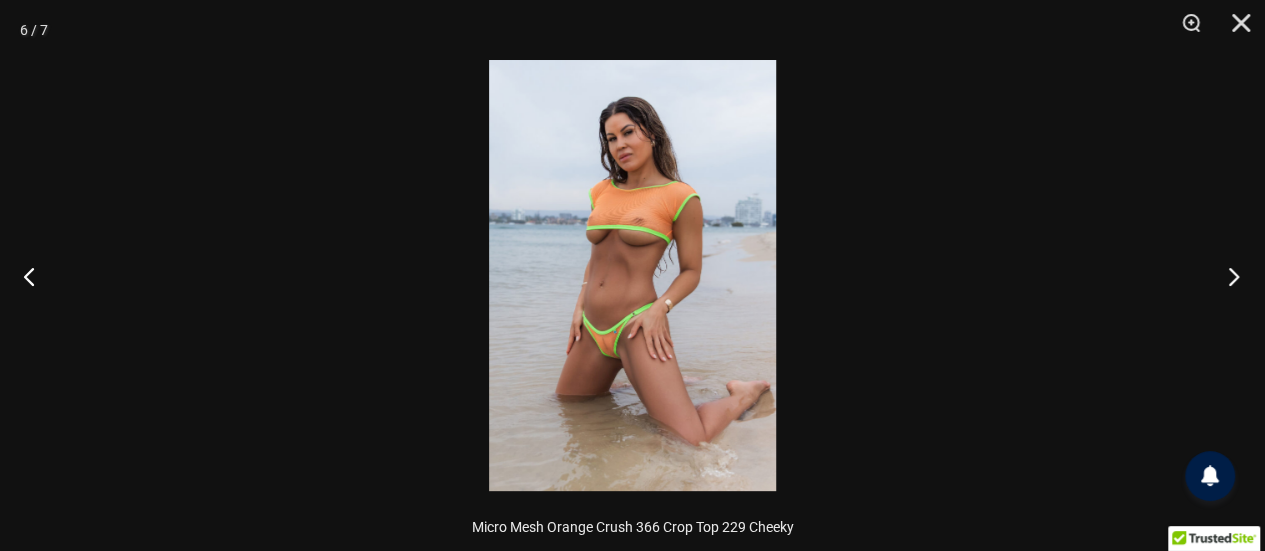 click at bounding box center (1227, 276) 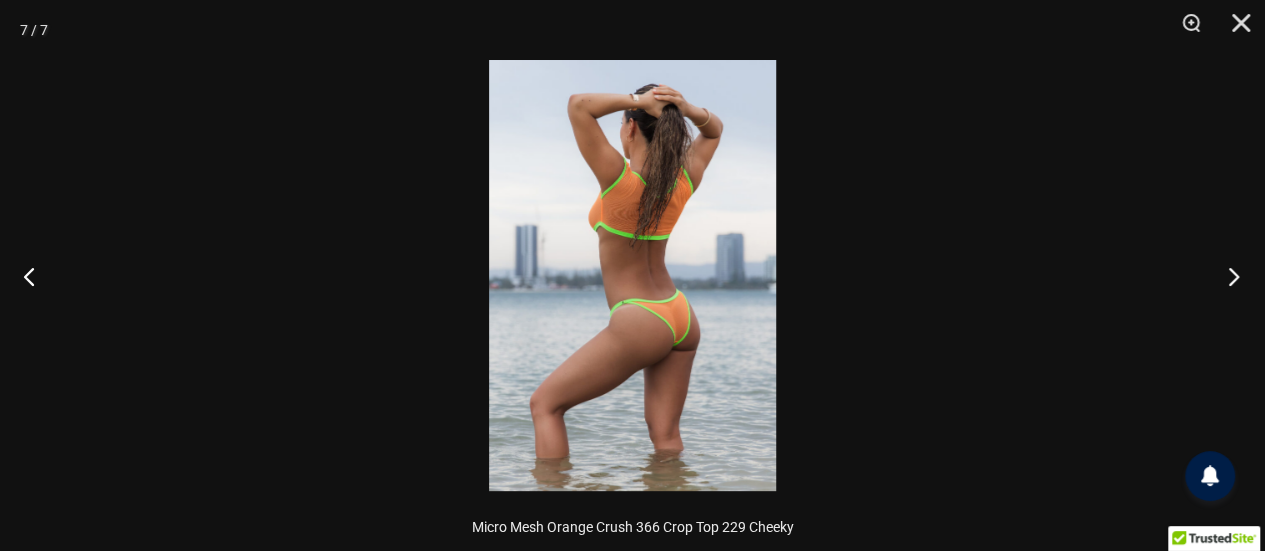 click at bounding box center [1227, 276] 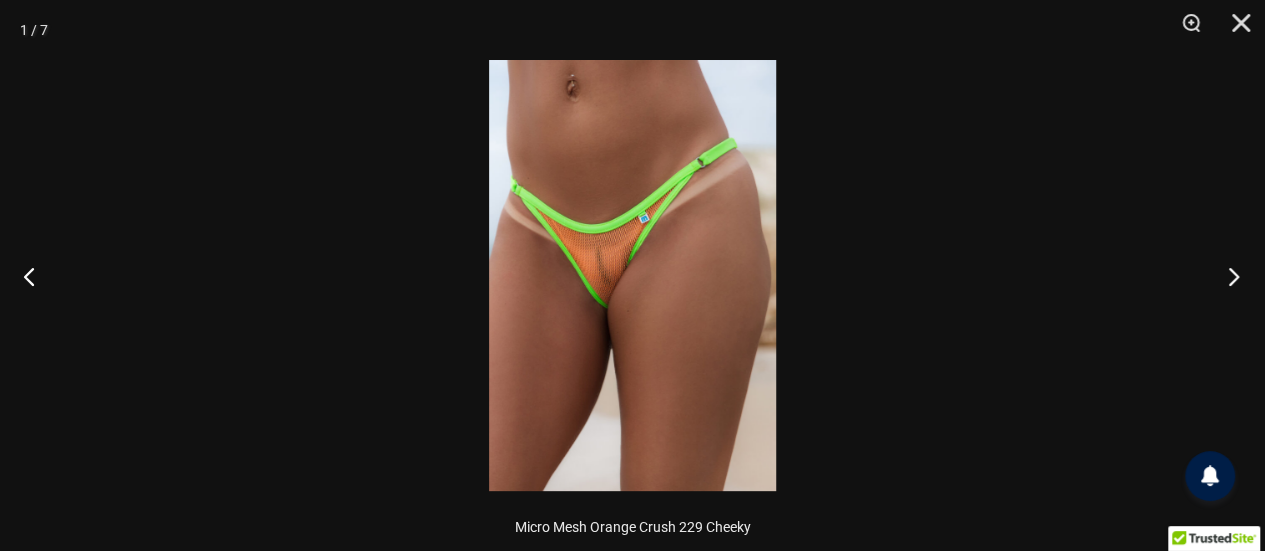 click at bounding box center (1227, 276) 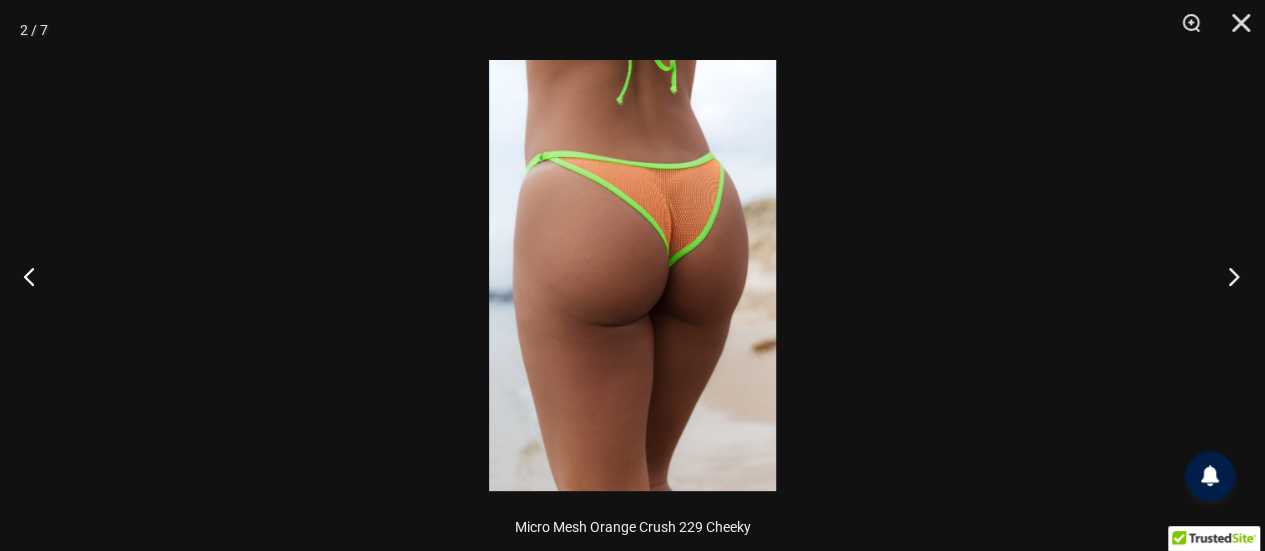 click at bounding box center [1227, 276] 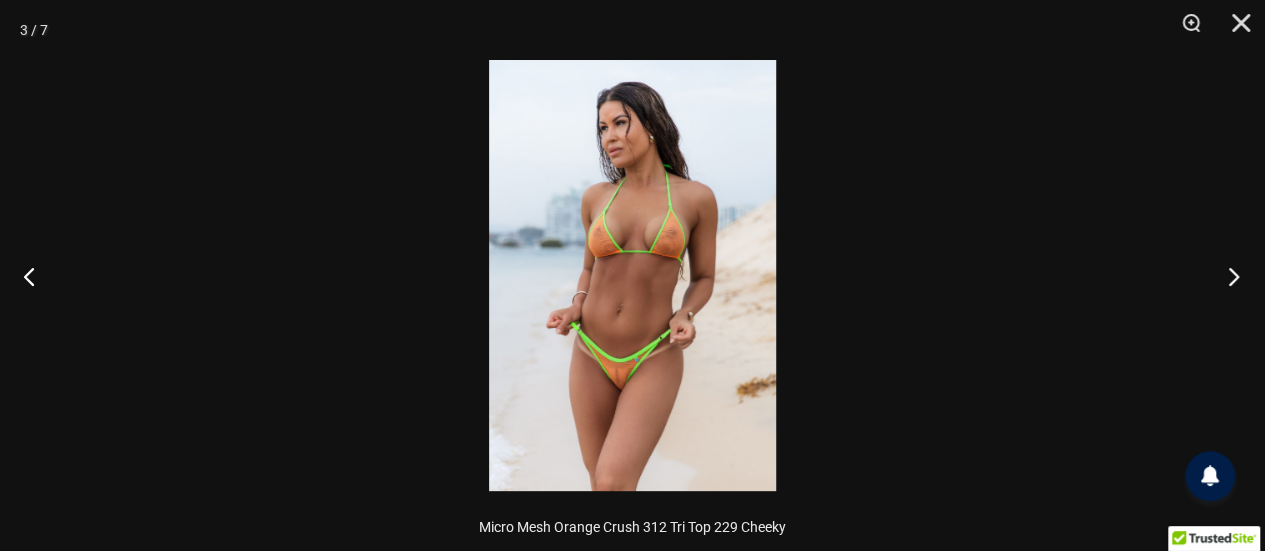 click at bounding box center [1227, 276] 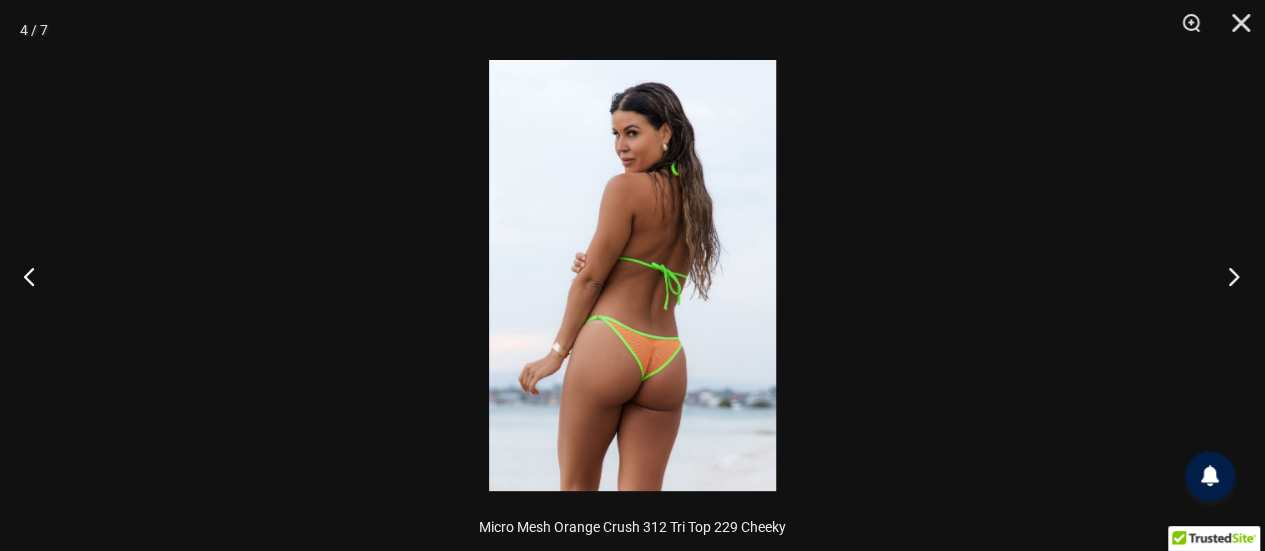 click at bounding box center (1227, 276) 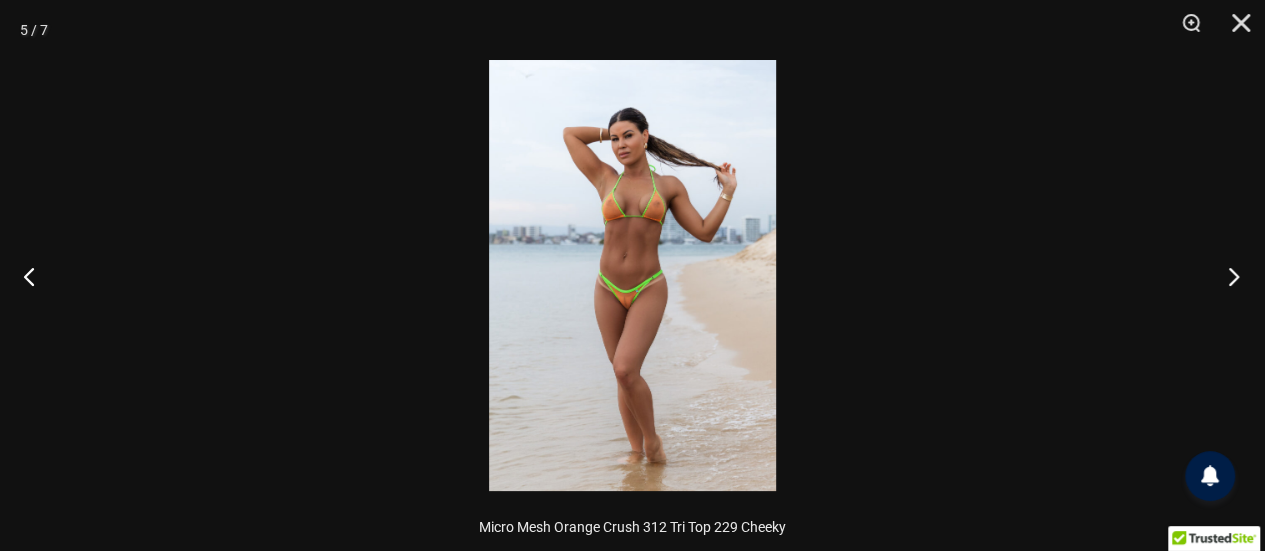 click at bounding box center (1227, 276) 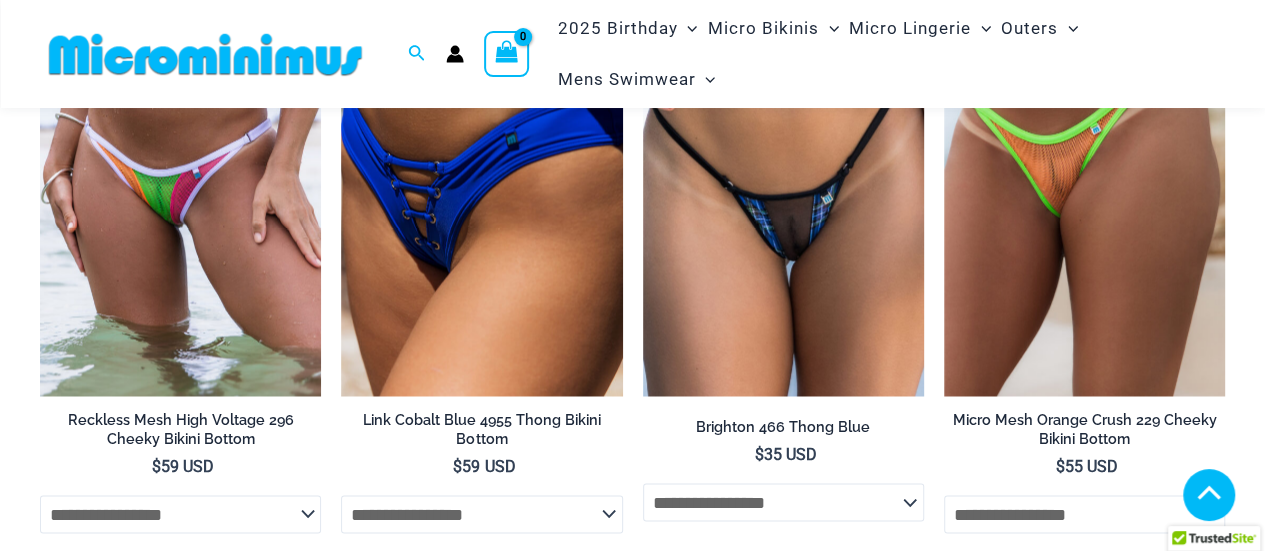 scroll, scrollTop: 5565, scrollLeft: 0, axis: vertical 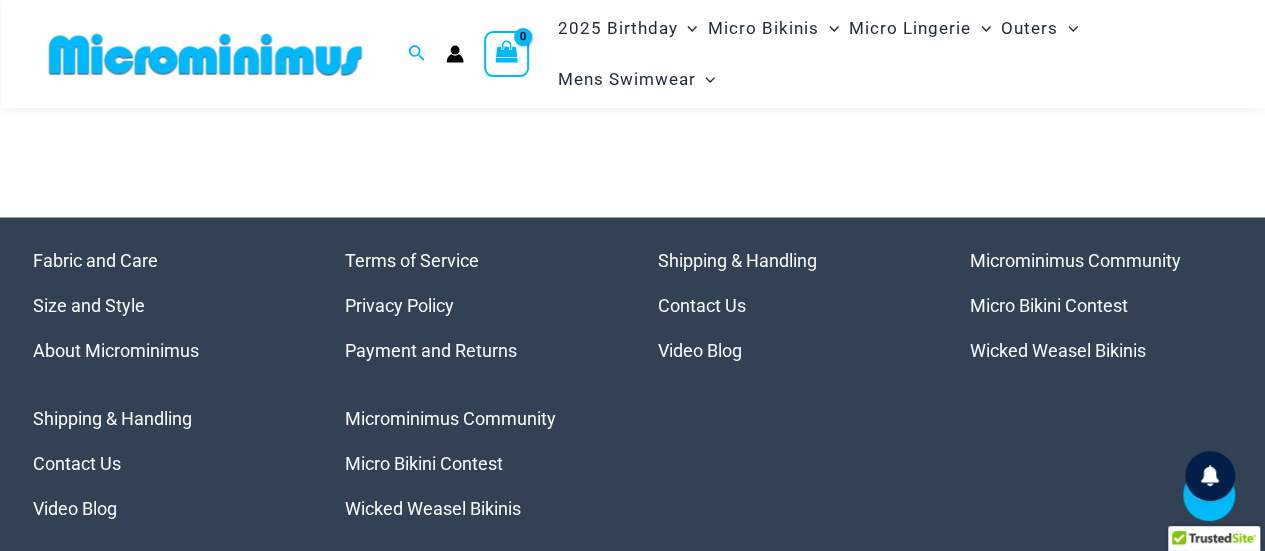 click on "Microminimus Community" at bounding box center (450, 417) 